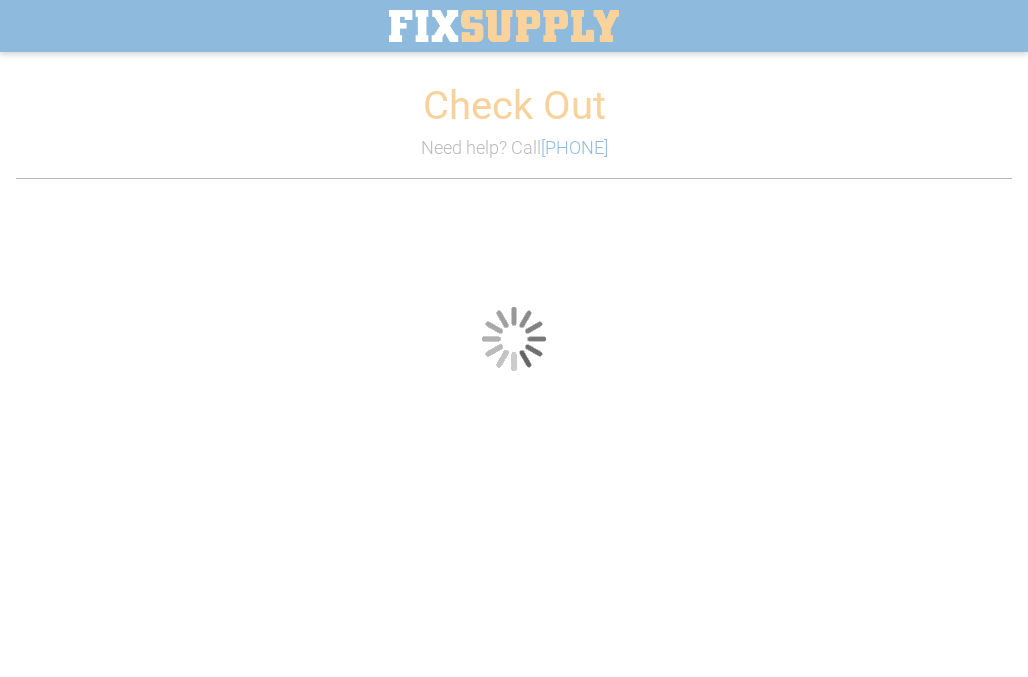 scroll, scrollTop: 0, scrollLeft: 0, axis: both 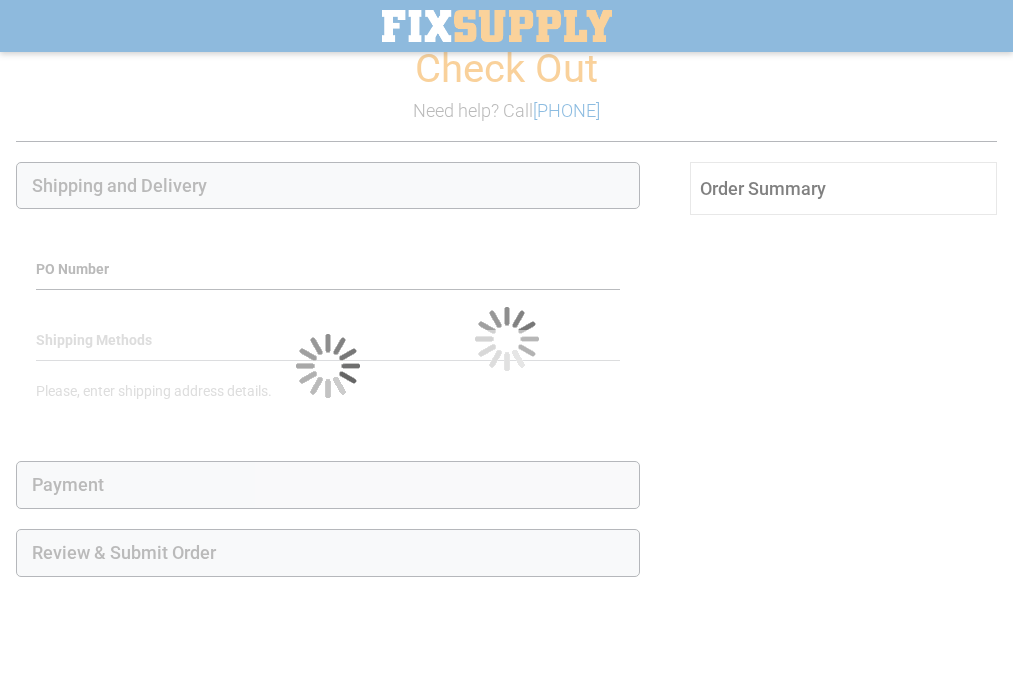 select on "**" 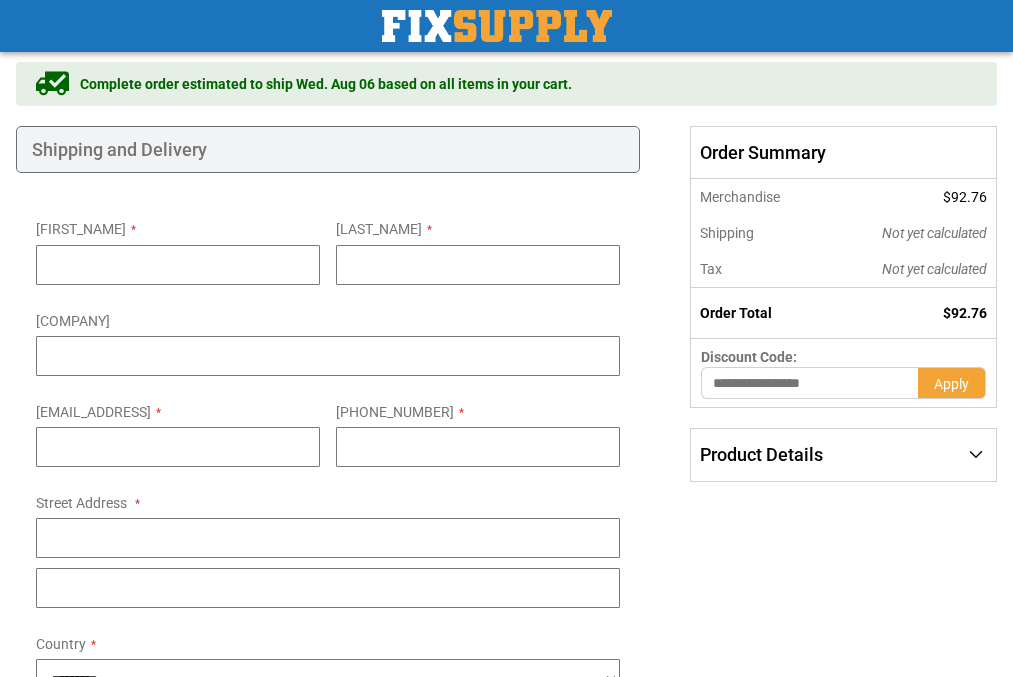 scroll, scrollTop: 0, scrollLeft: 0, axis: both 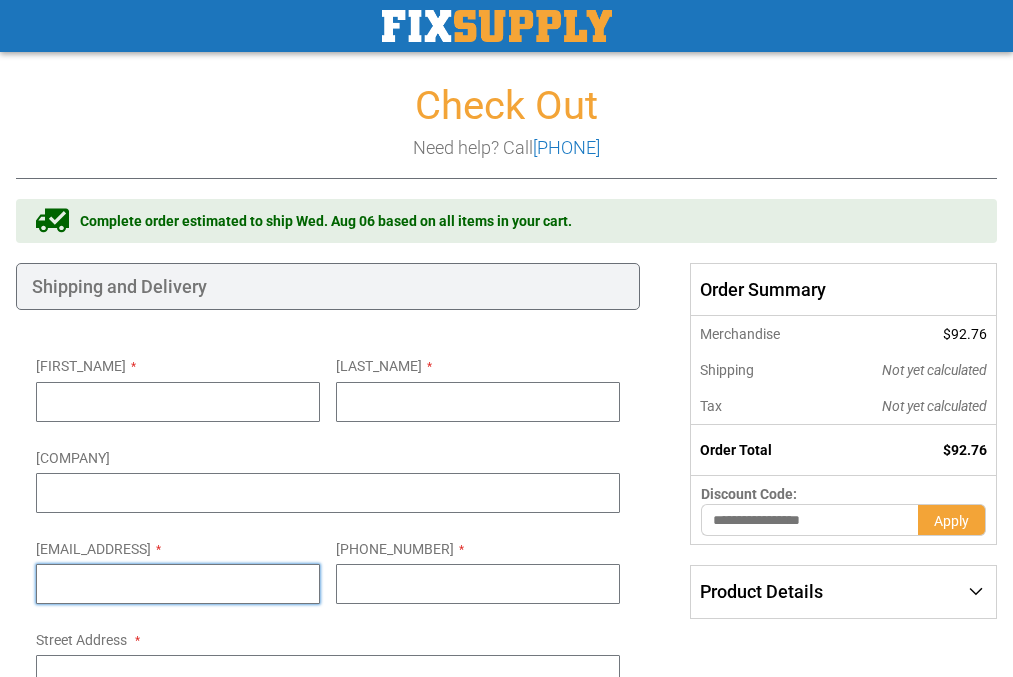 type on "**********" 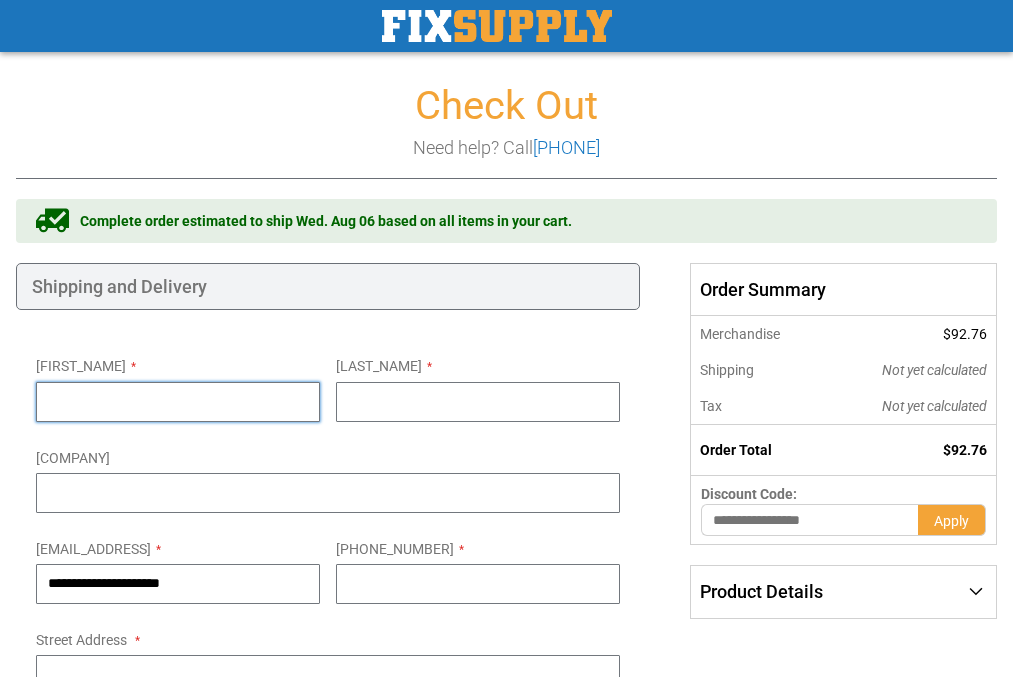 click on "First Name" at bounding box center (178, 402) 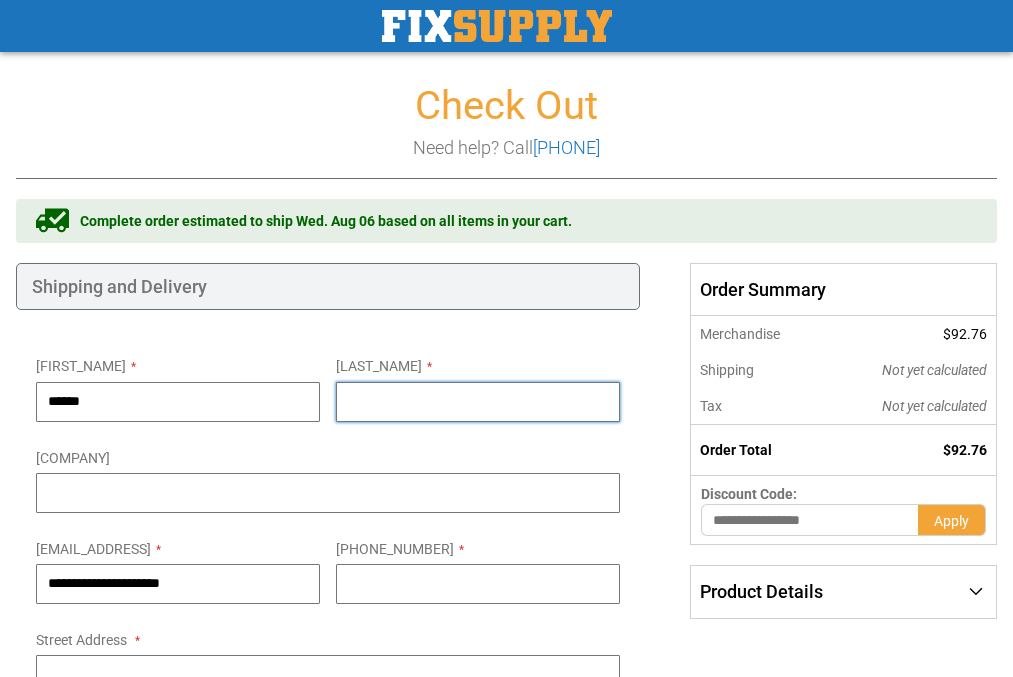 type on "*" 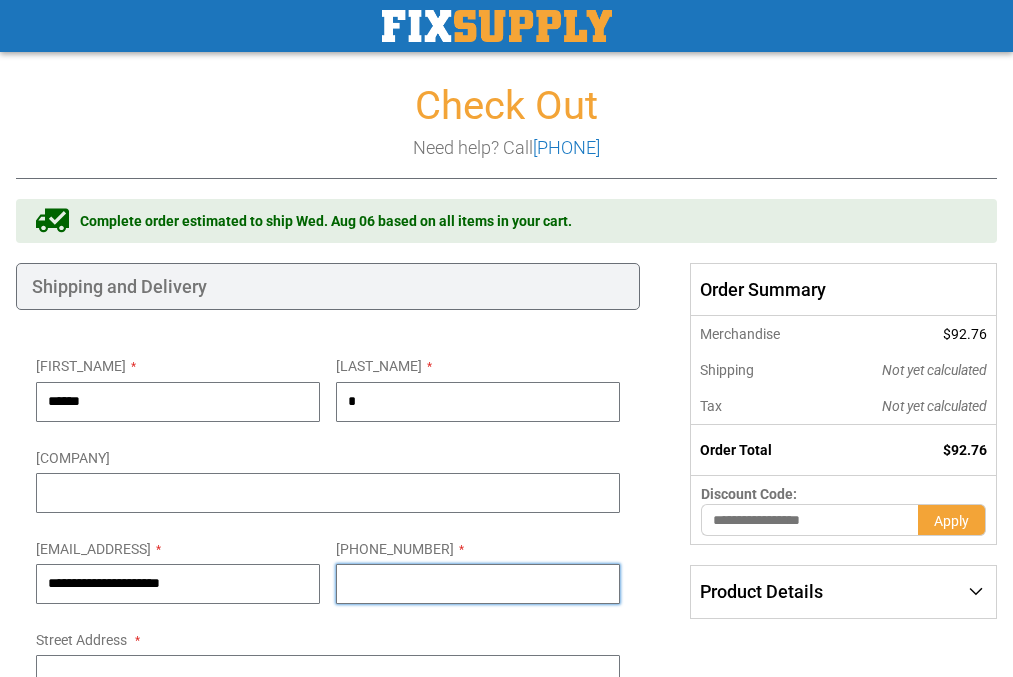 type on "**********" 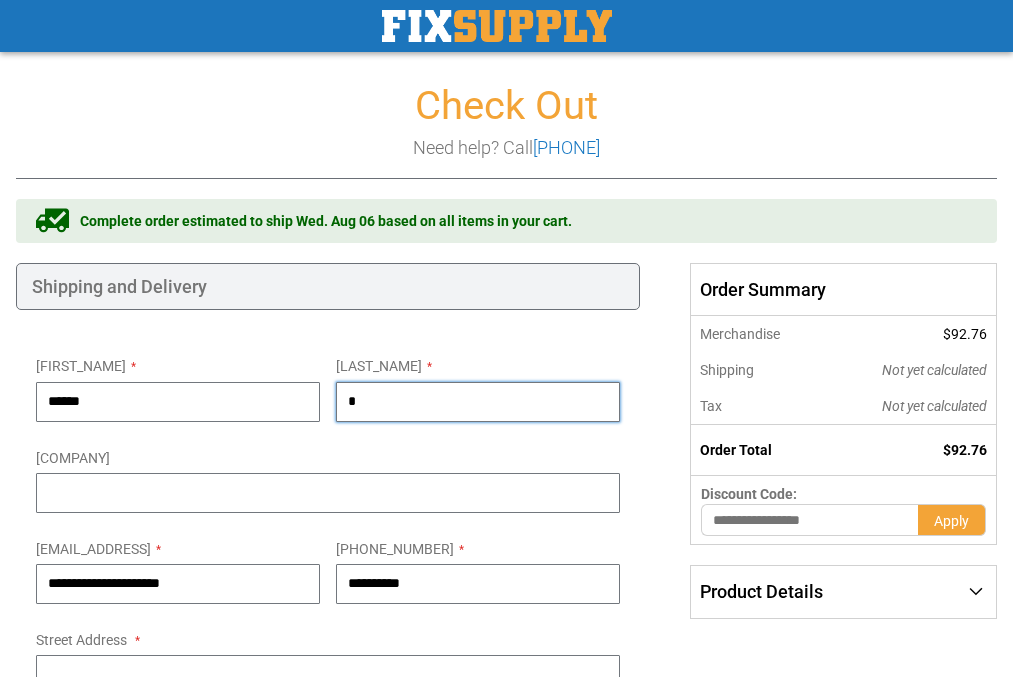 click on "*" at bounding box center [478, 402] 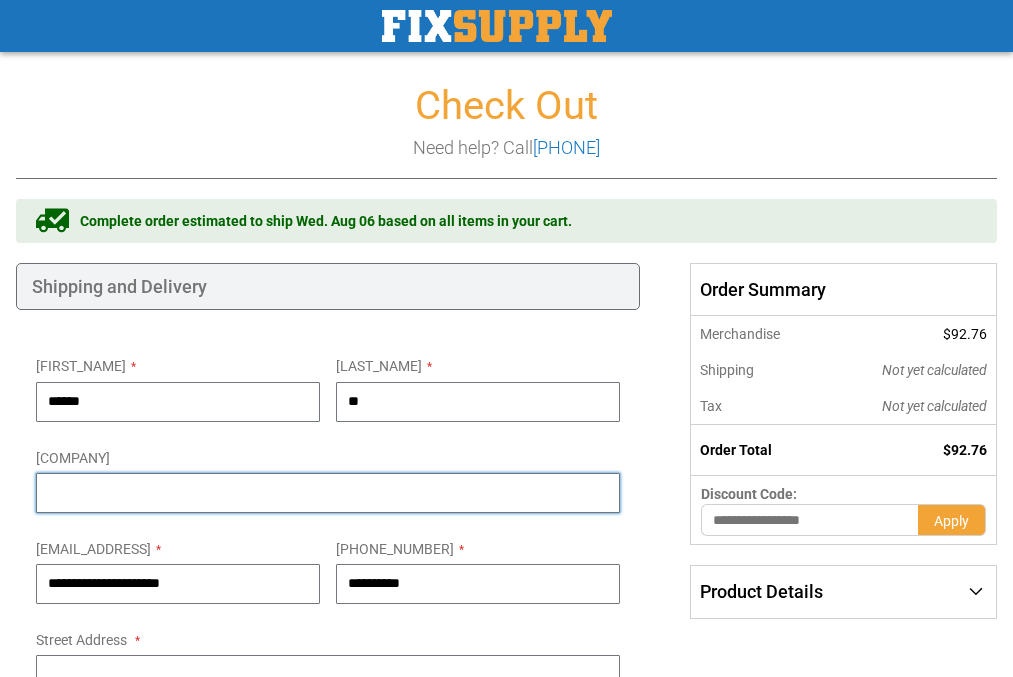 click on "Company" at bounding box center [328, 493] 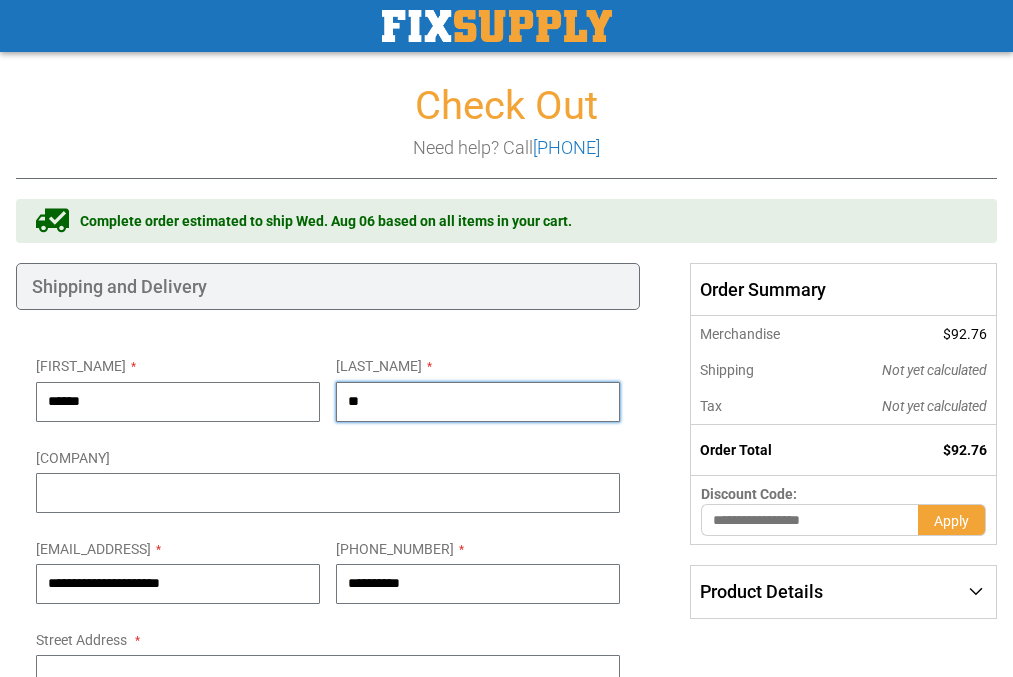 click on "**" at bounding box center (478, 402) 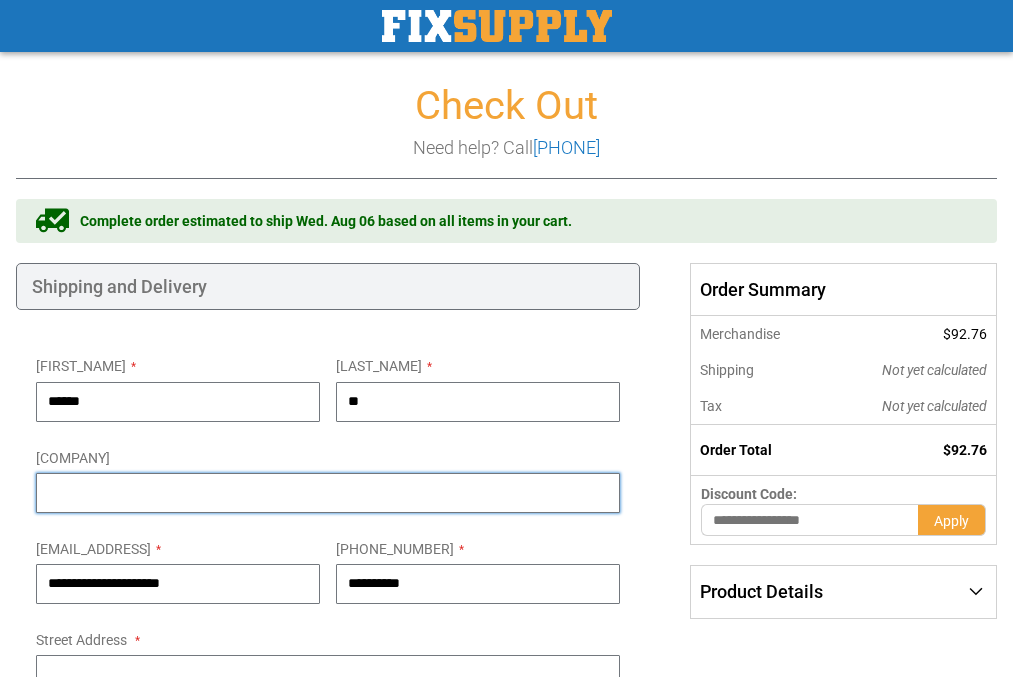 click on "Company" at bounding box center [328, 493] 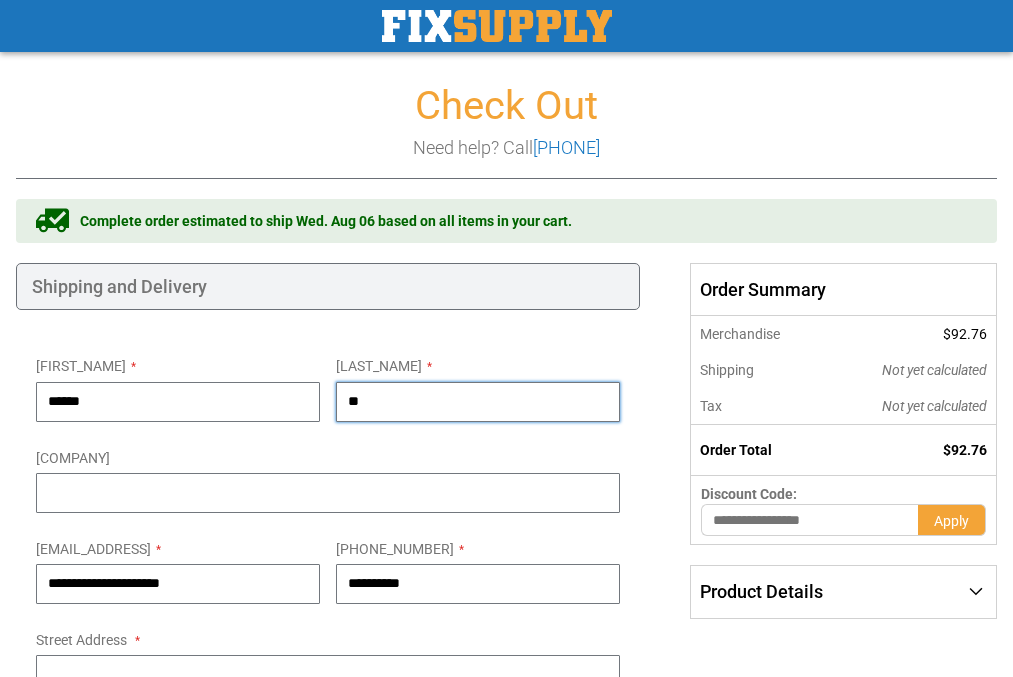 click on "**" at bounding box center (478, 402) 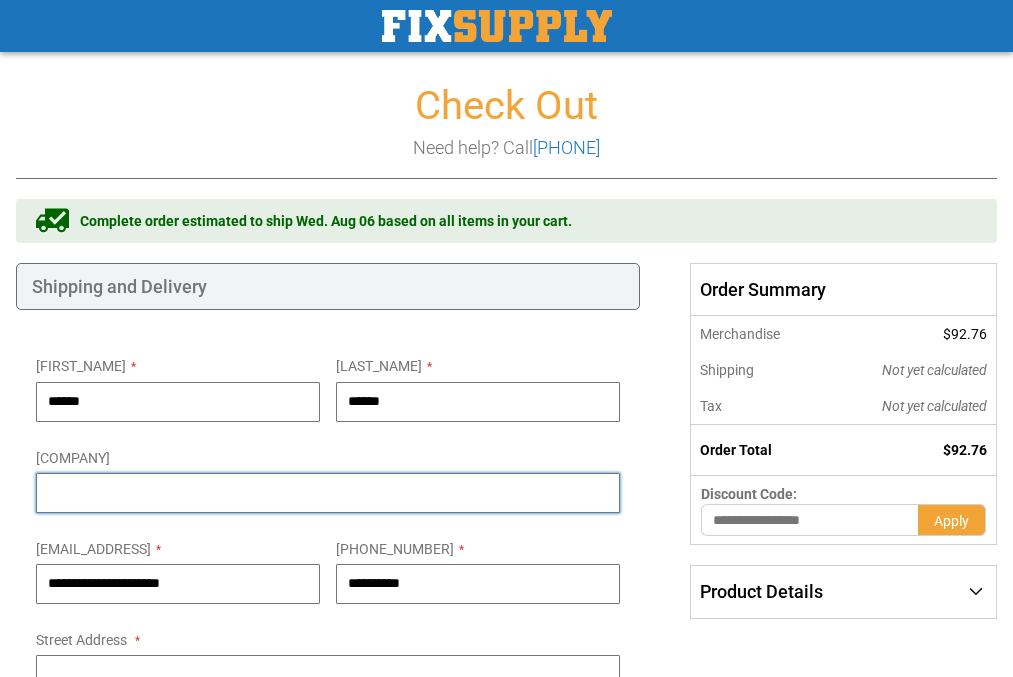 click on "Company" at bounding box center (328, 493) 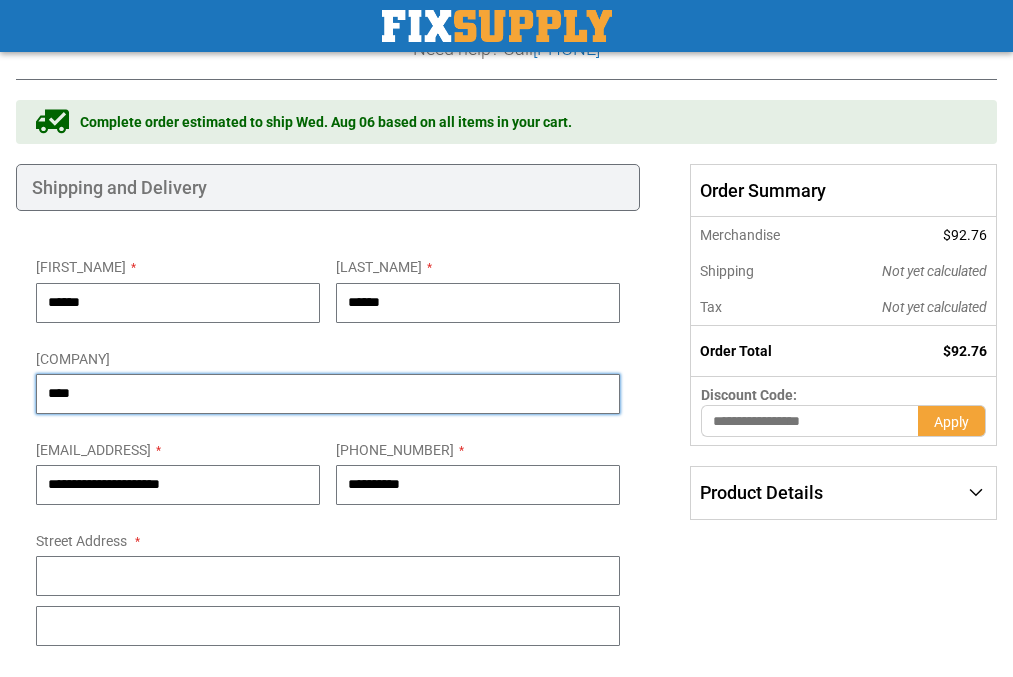 scroll, scrollTop: 100, scrollLeft: 0, axis: vertical 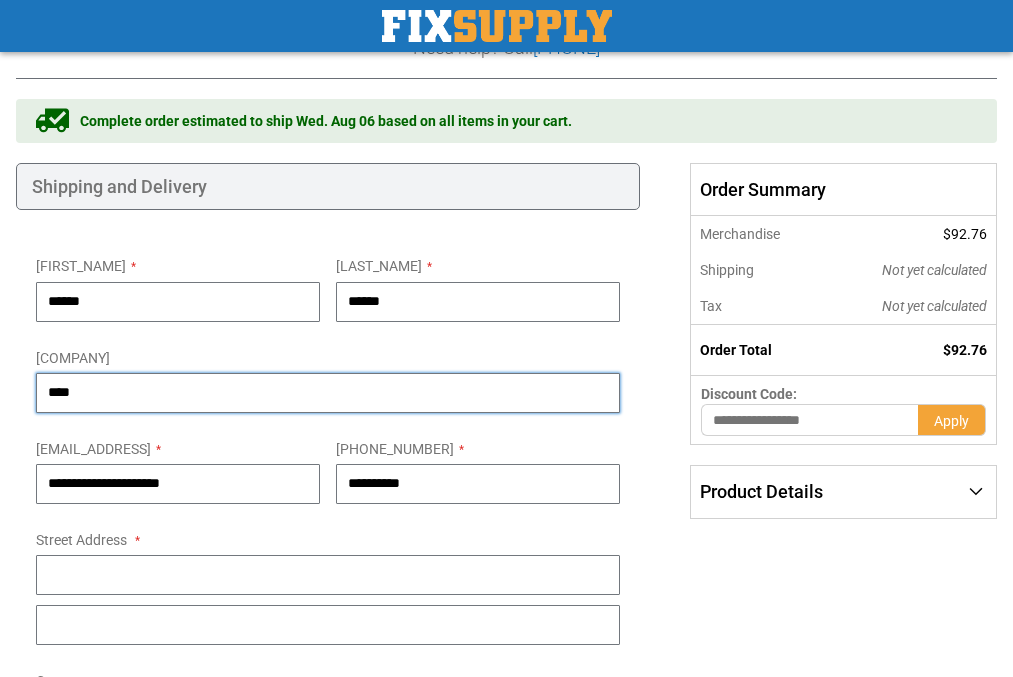 type on "****" 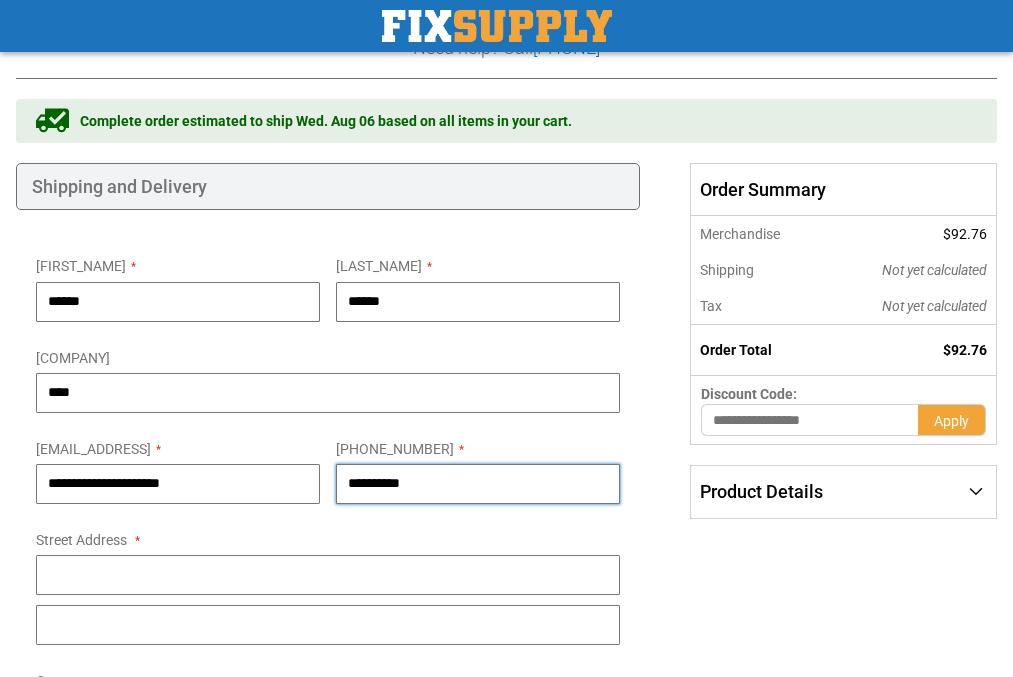 drag, startPoint x: 458, startPoint y: 482, endPoint x: 241, endPoint y: 489, distance: 217.11287 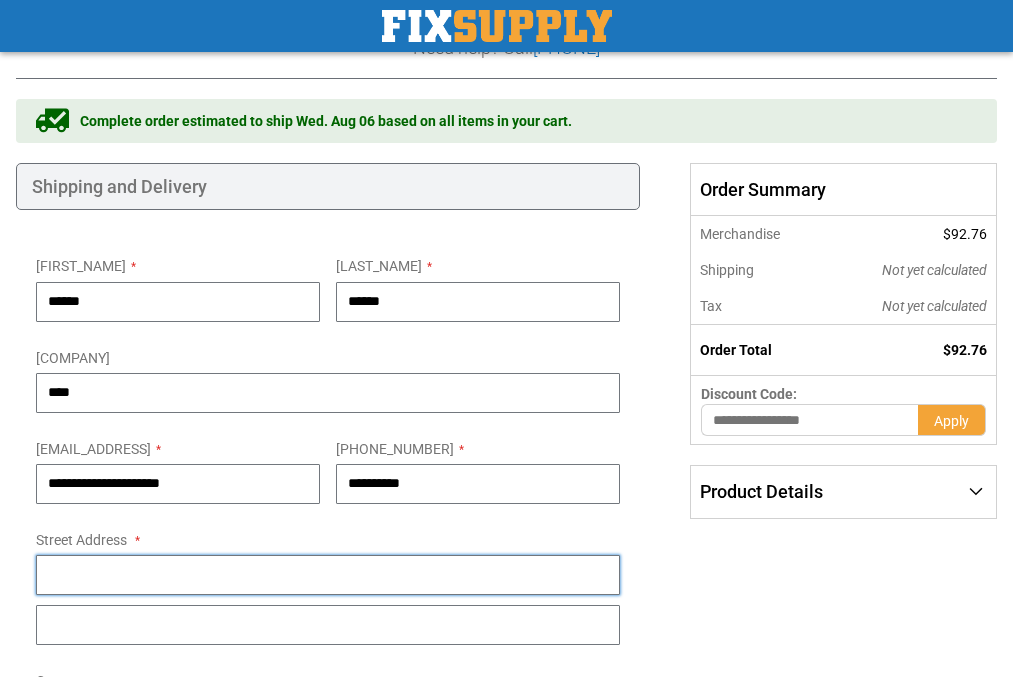 click on "Street Address: Line 1" at bounding box center [328, 575] 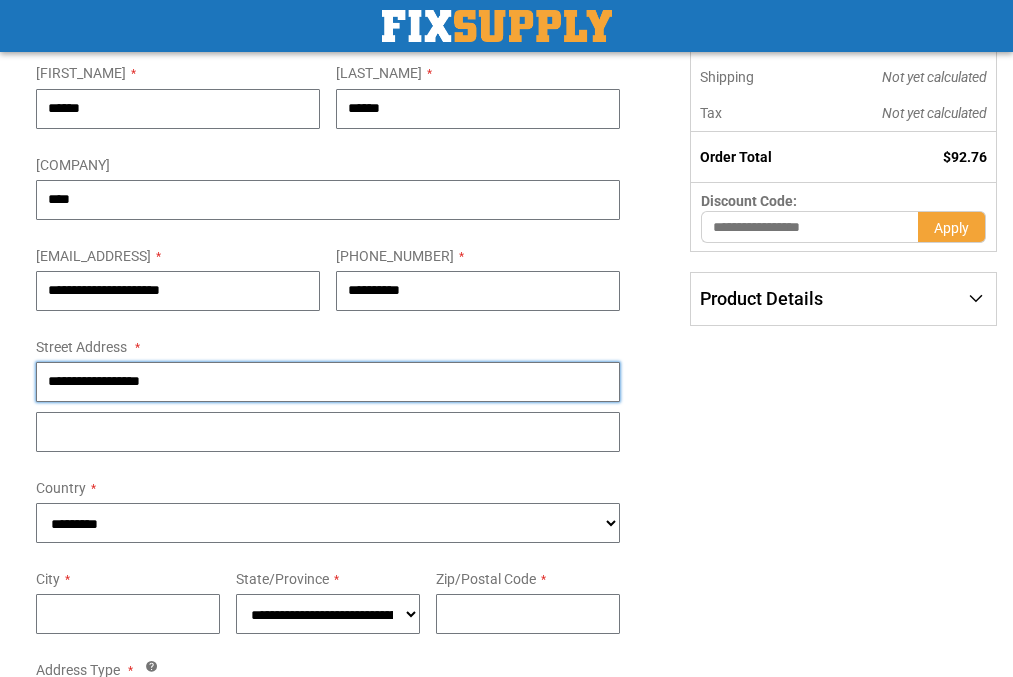 scroll, scrollTop: 300, scrollLeft: 0, axis: vertical 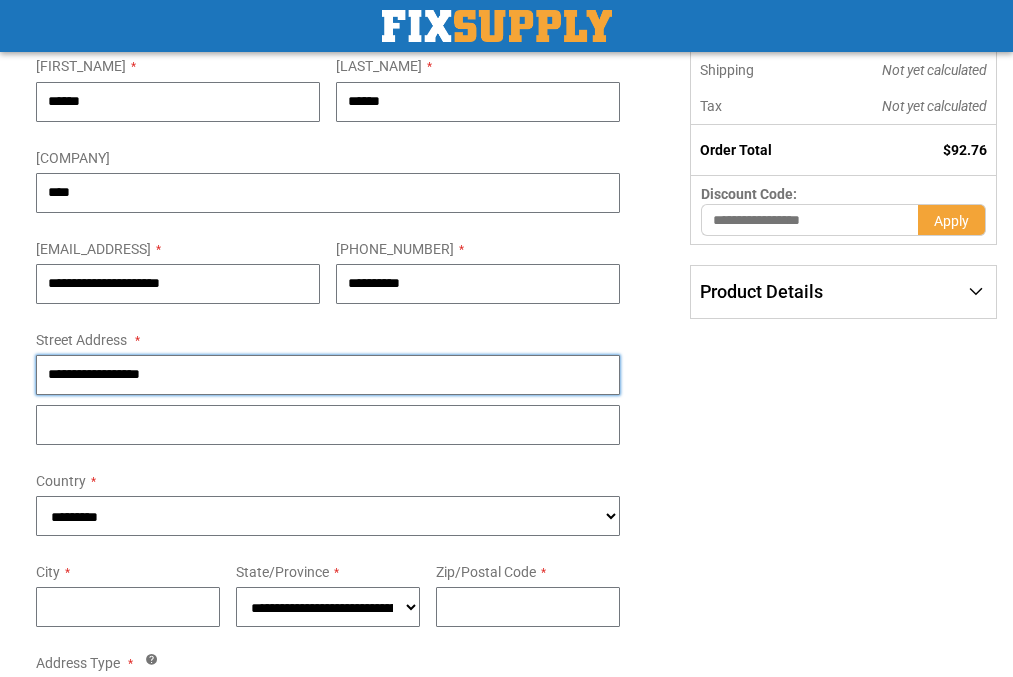type on "**********" 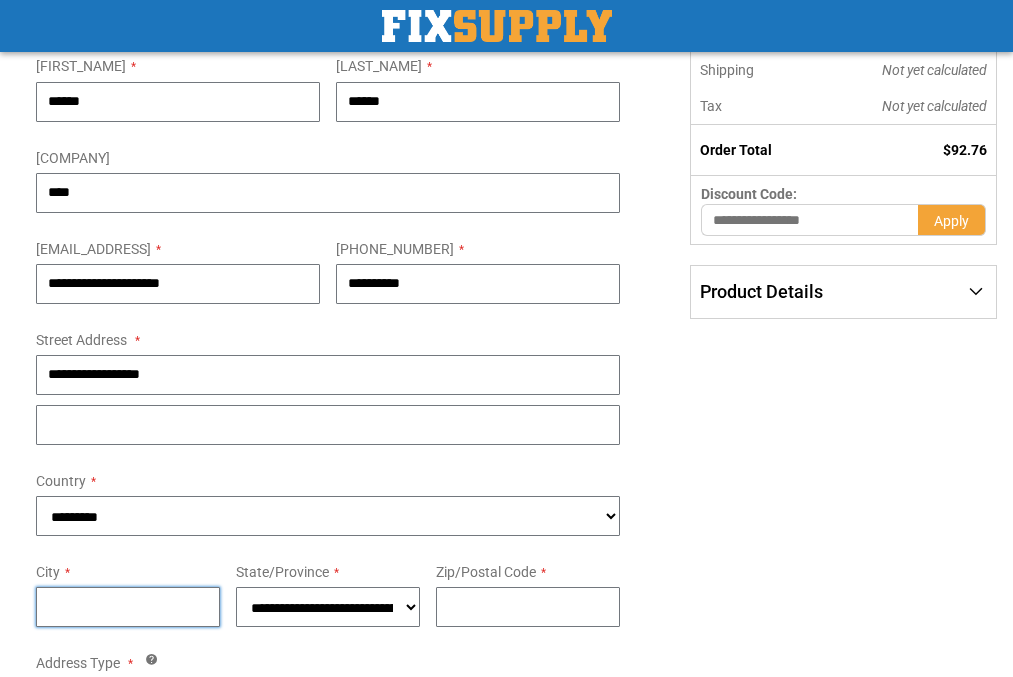 click on "City" at bounding box center [128, 607] 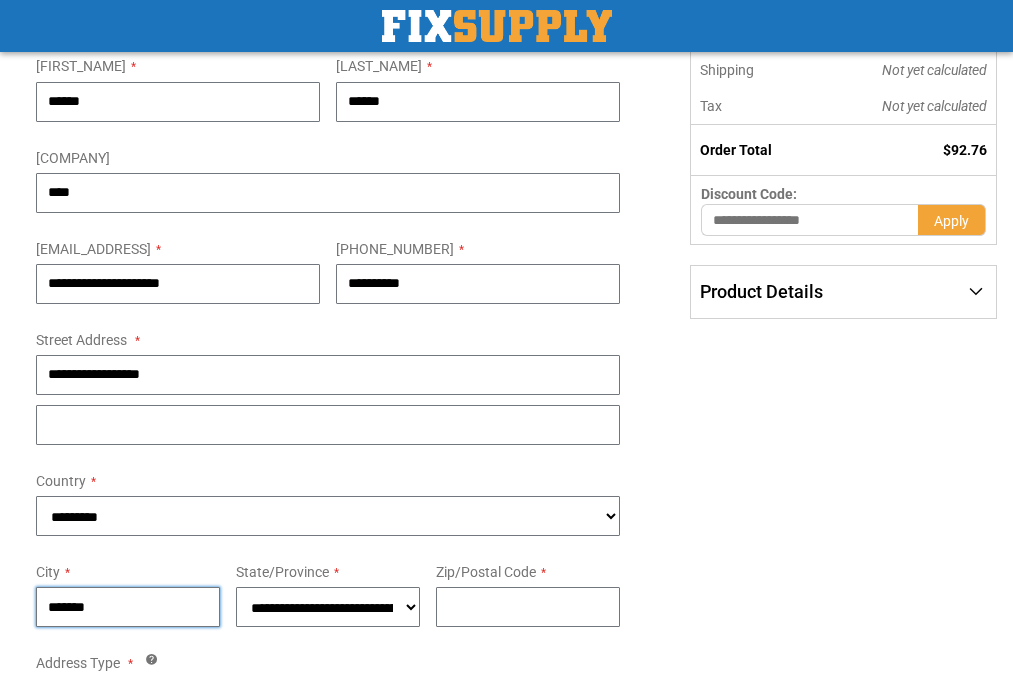 type on "*******" 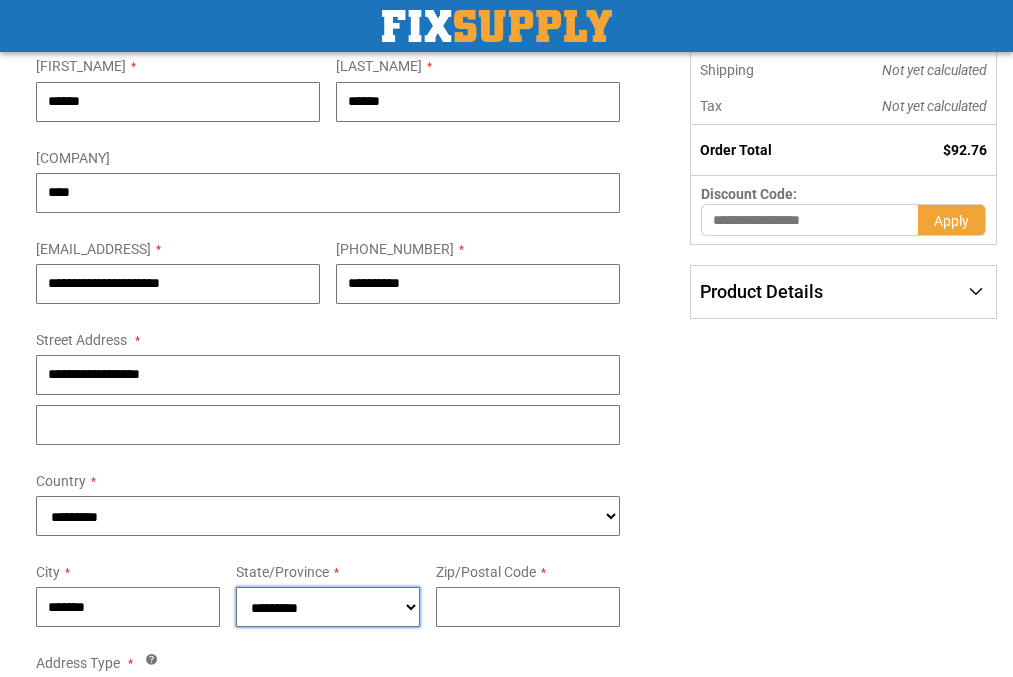 click on "**********" at bounding box center [328, 607] 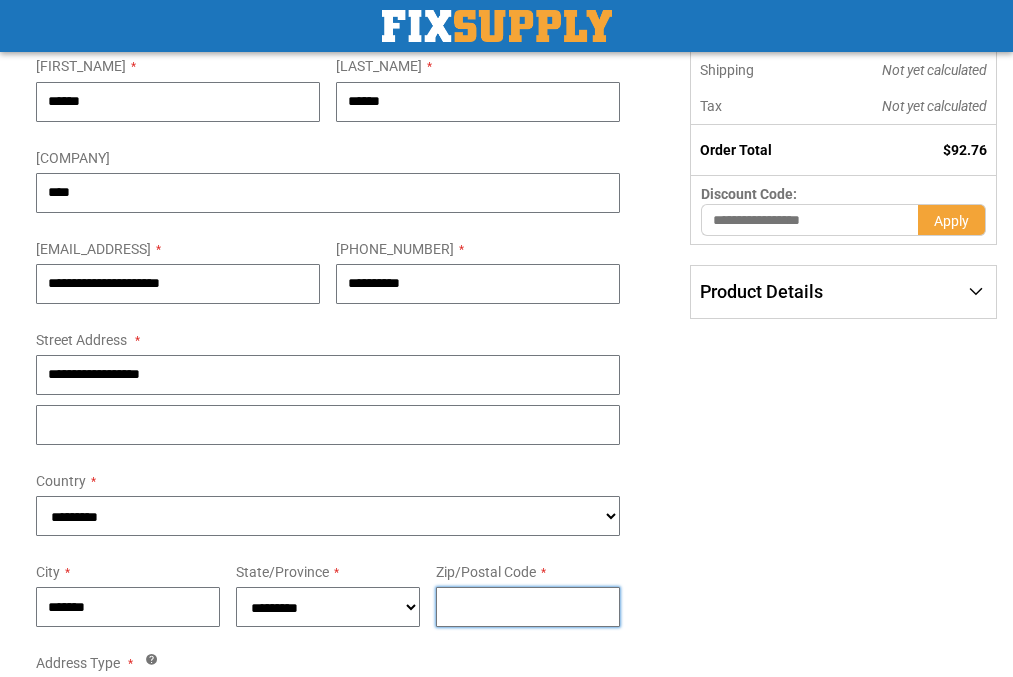 click on "Zip/Postal Code" at bounding box center (528, 607) 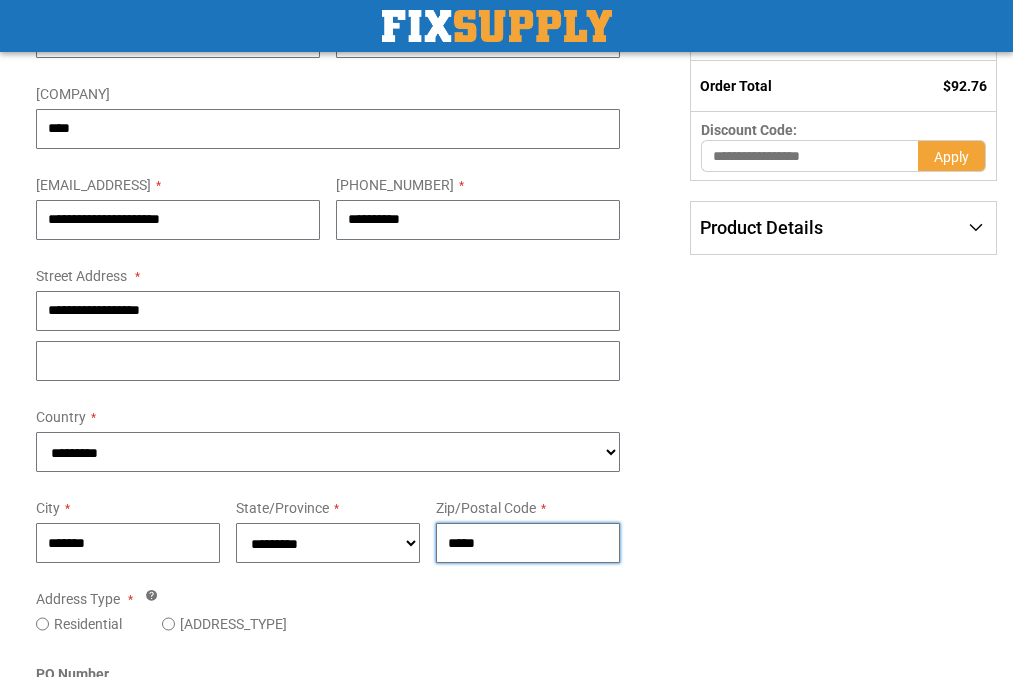 scroll, scrollTop: 400, scrollLeft: 0, axis: vertical 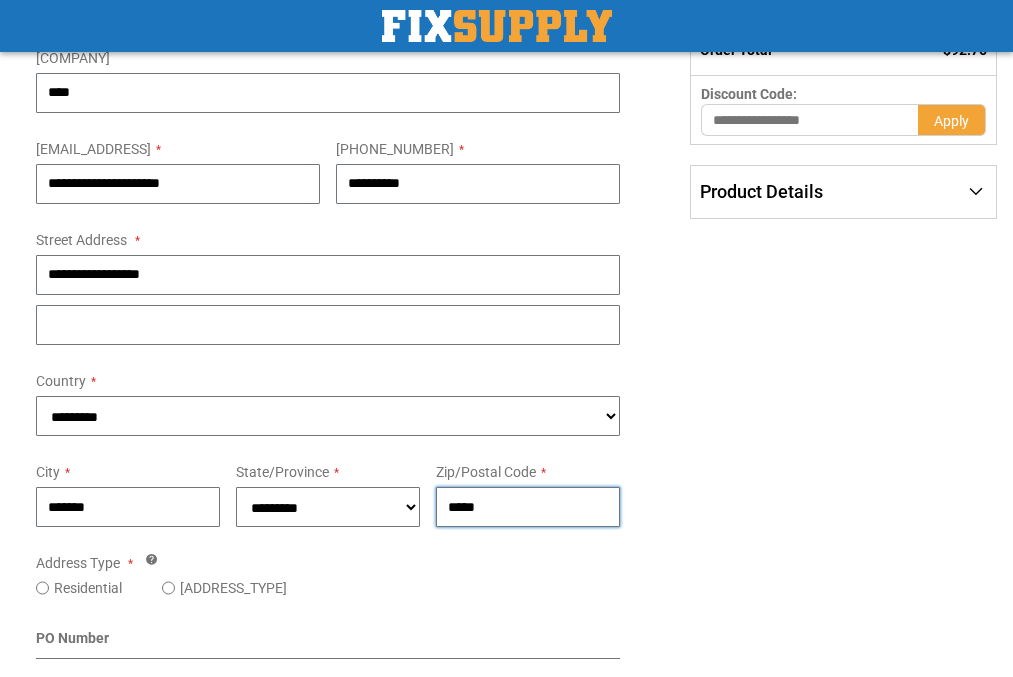 type on "*****" 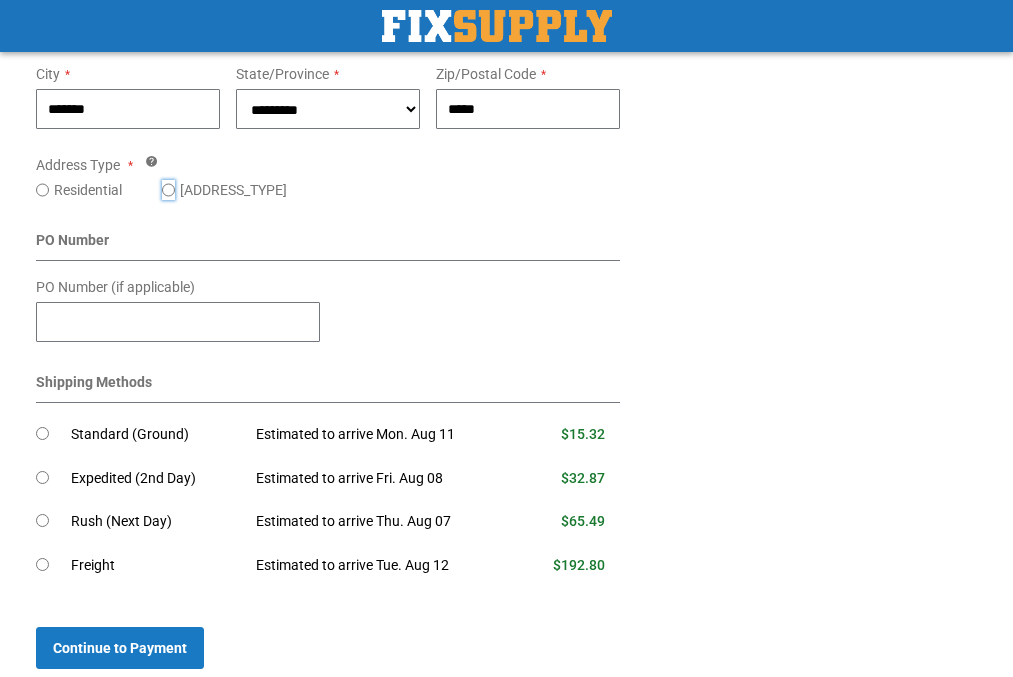 scroll, scrollTop: 800, scrollLeft: 0, axis: vertical 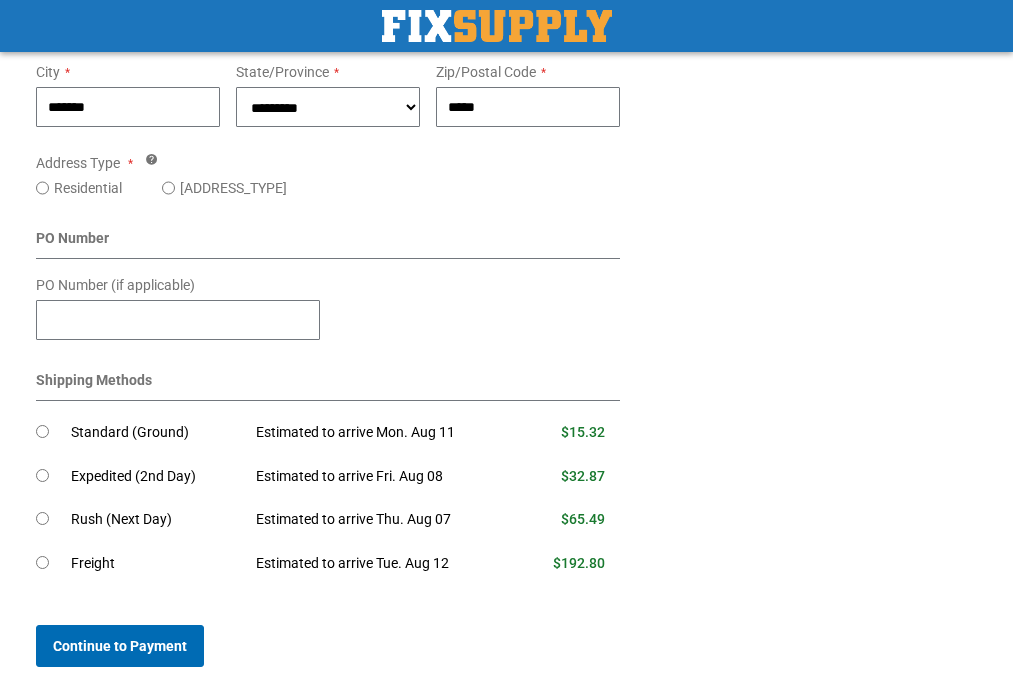 click on "Continue to Payment" at bounding box center [120, 646] 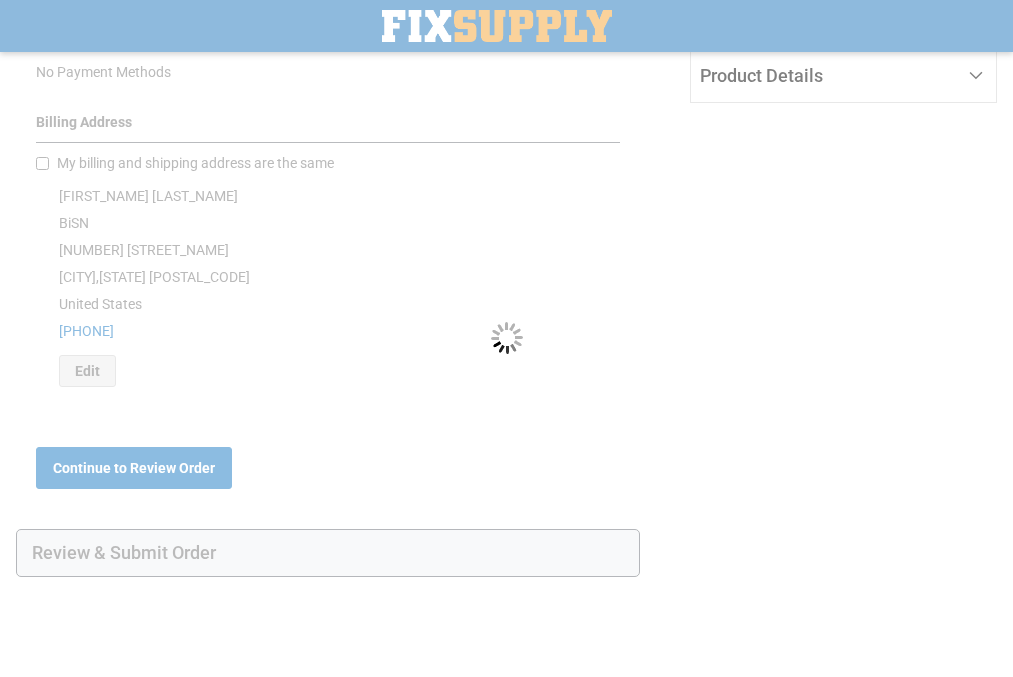 scroll, scrollTop: 0, scrollLeft: 0, axis: both 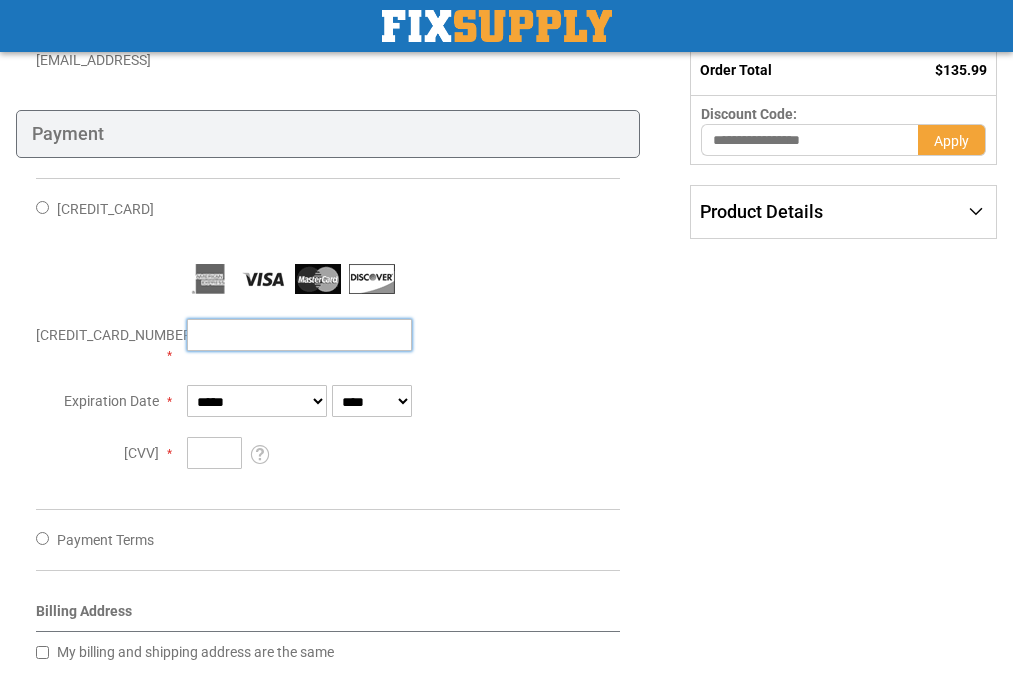 click on "Credit Card Number" at bounding box center (299, 335) 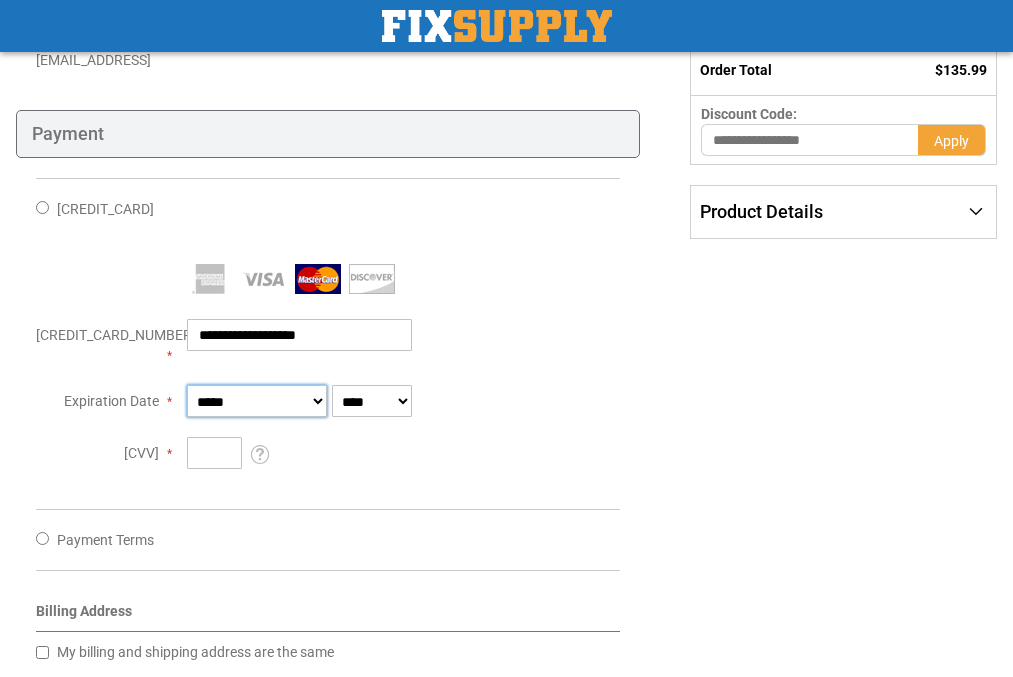 type on "**********" 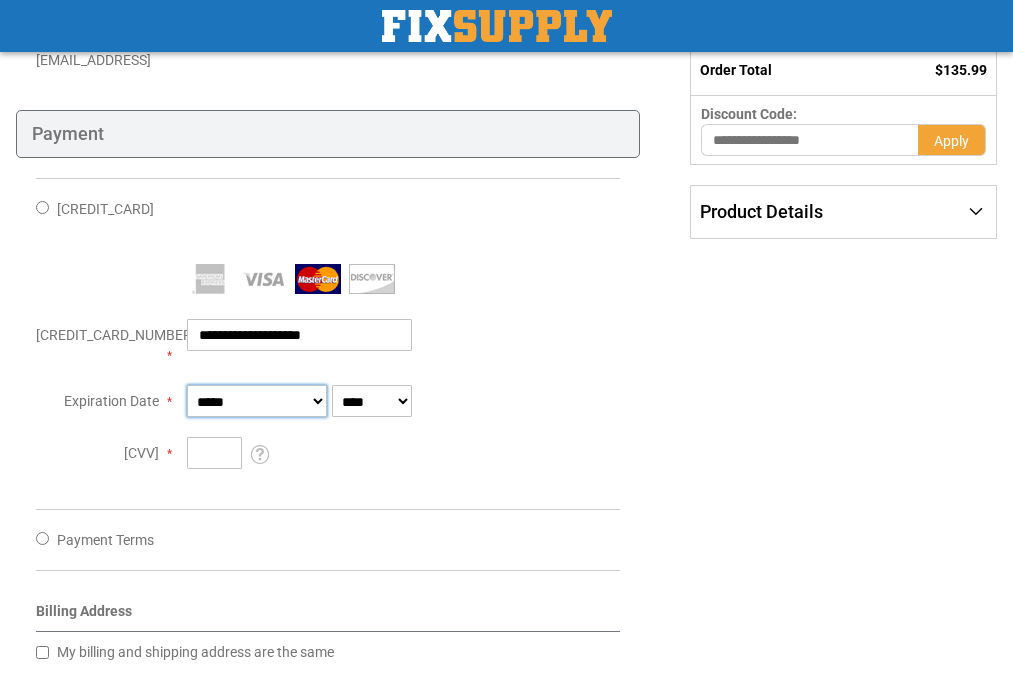 click on "**********" at bounding box center (257, 401) 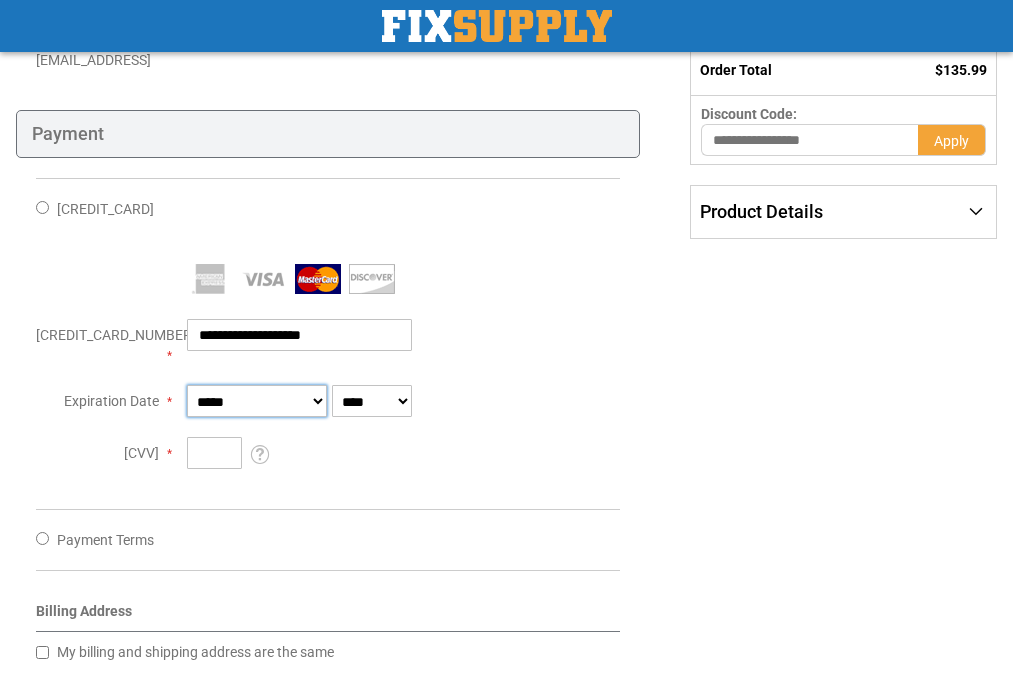 select on "**" 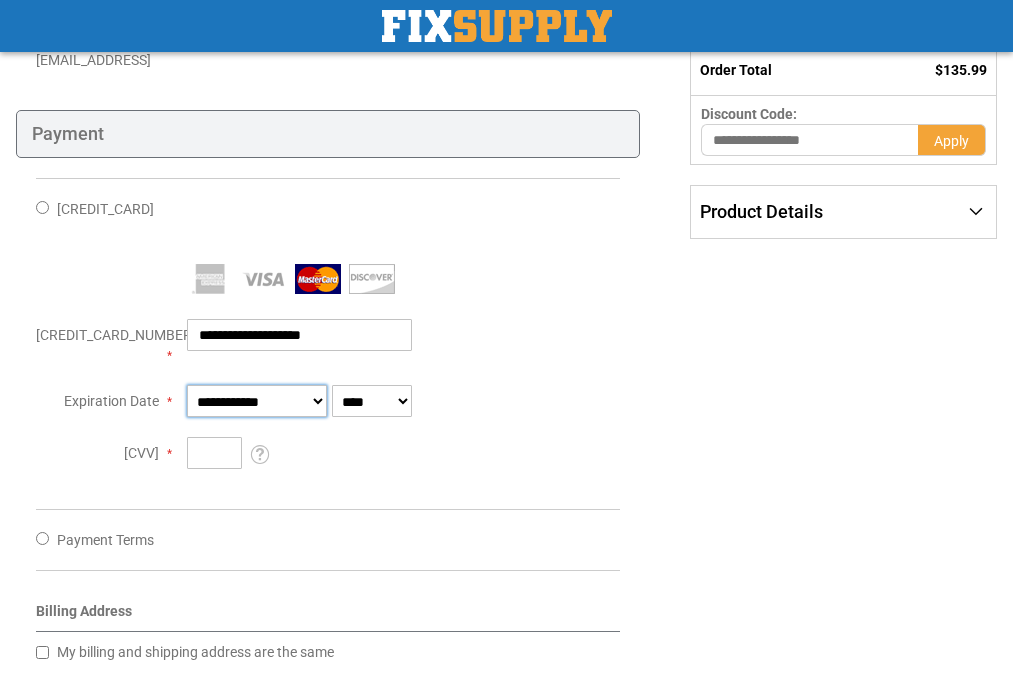 click on "**********" at bounding box center [257, 401] 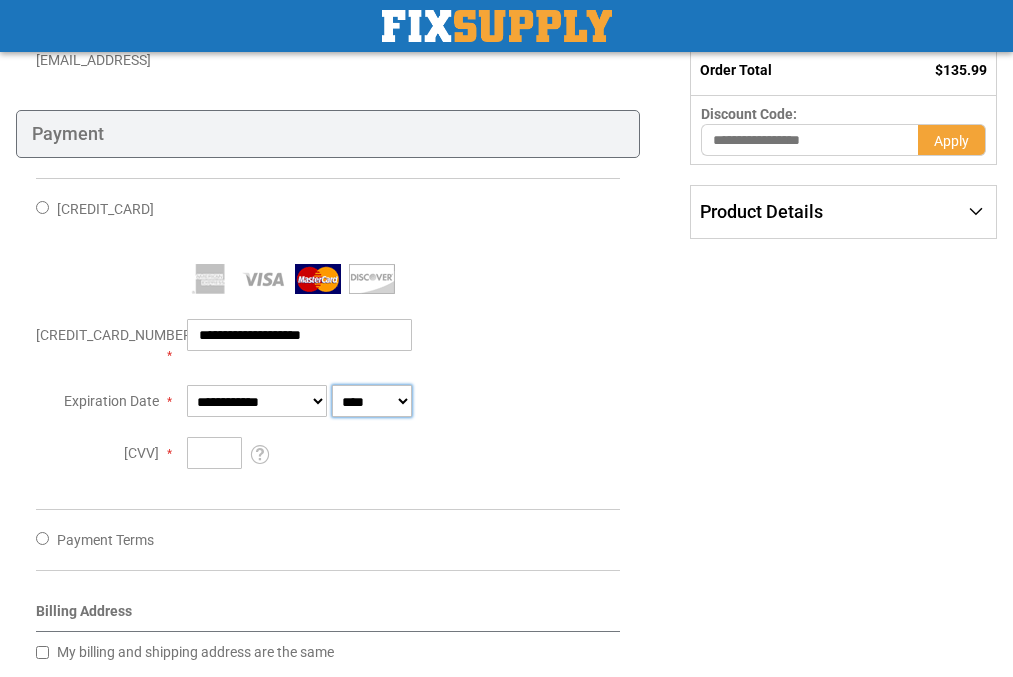 click on "**** **** **** **** **** **** **** **** **** **** **** ****" at bounding box center (372, 401) 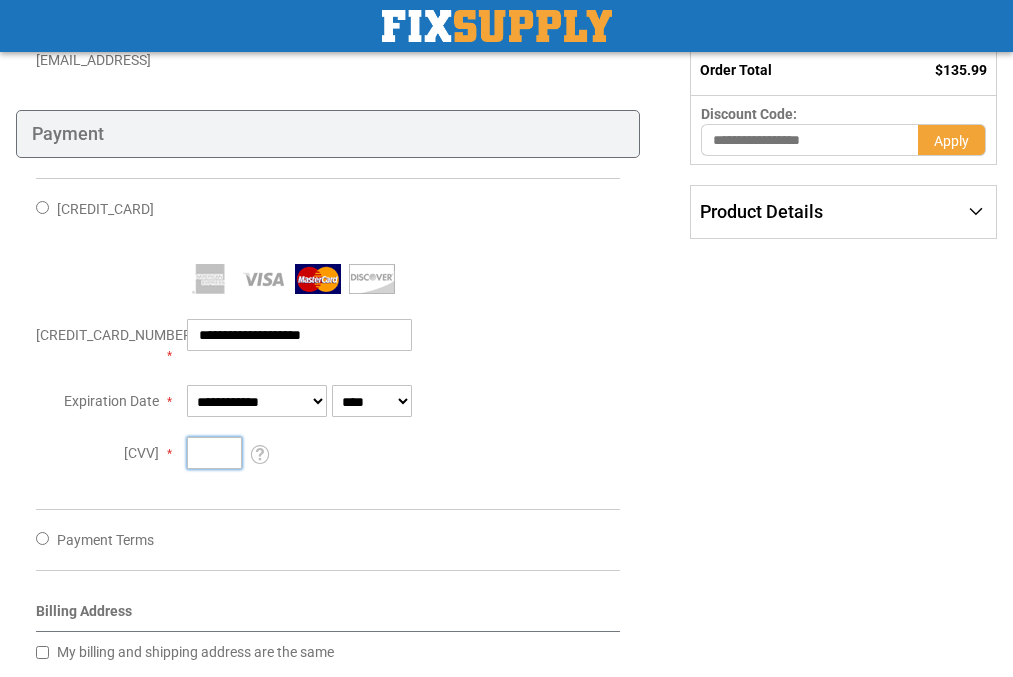 click on "Card Verification Number" at bounding box center [214, 453] 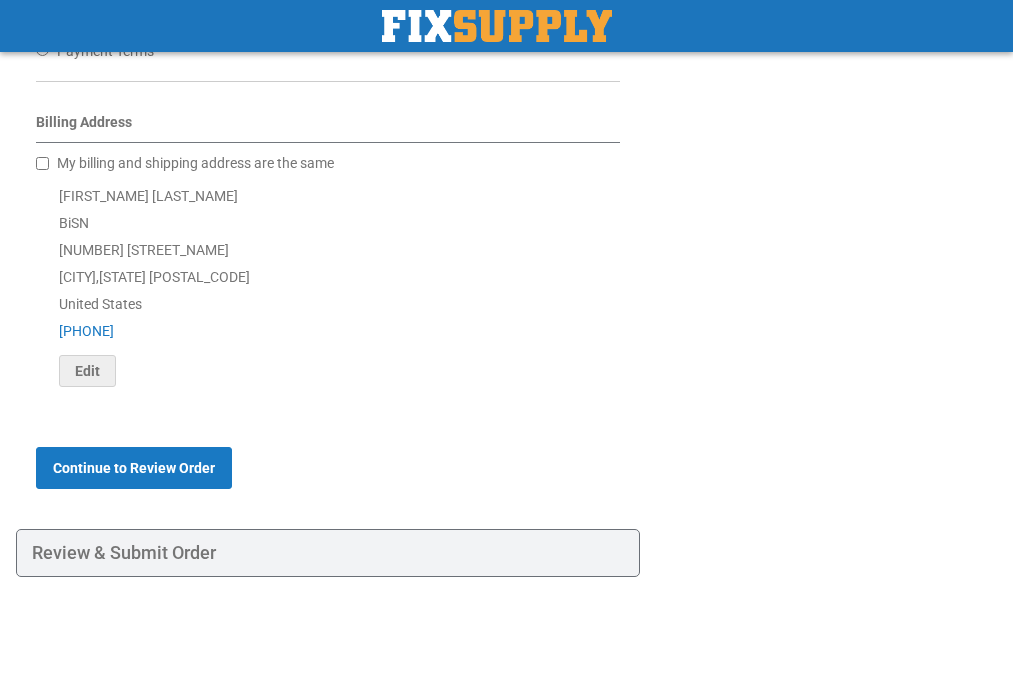 scroll, scrollTop: 907, scrollLeft: 0, axis: vertical 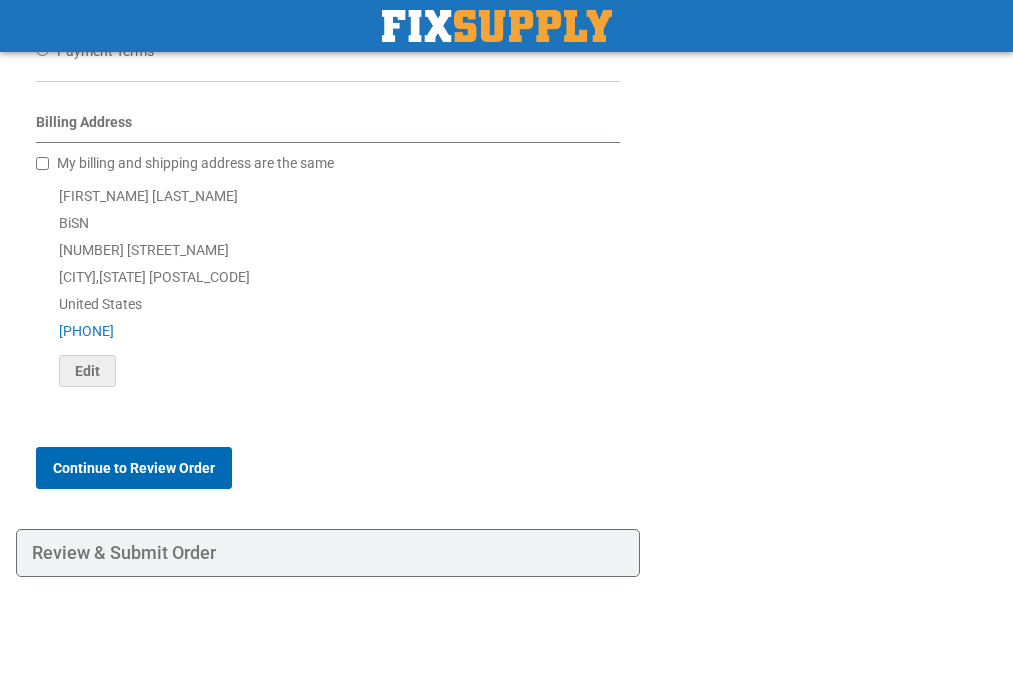 click on "Continue to Review Order" at bounding box center (134, 468) 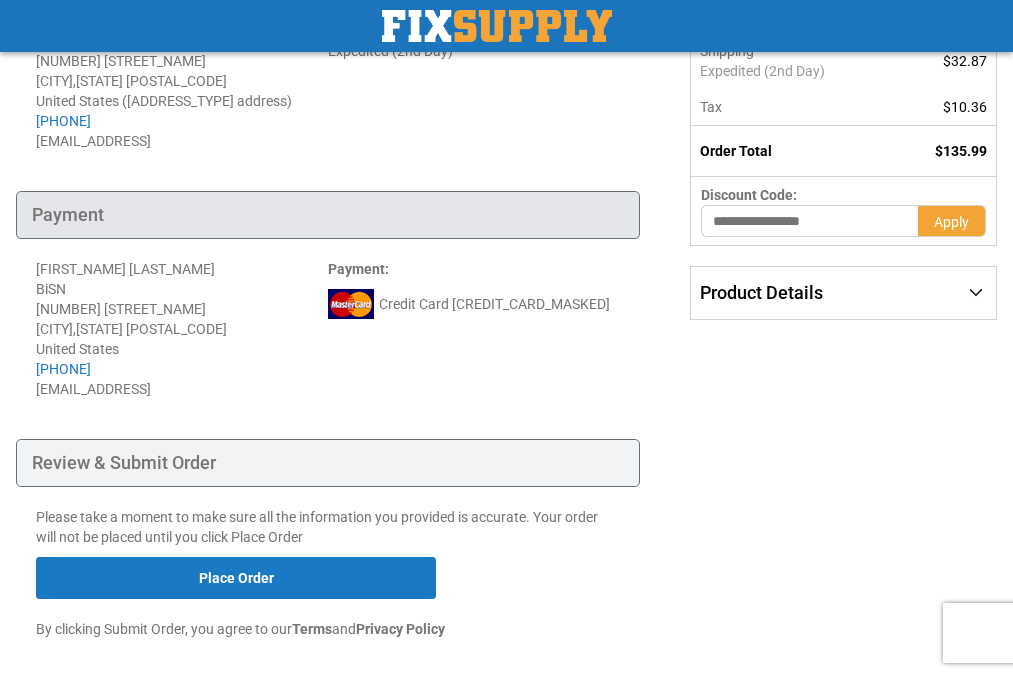 scroll, scrollTop: 411, scrollLeft: 0, axis: vertical 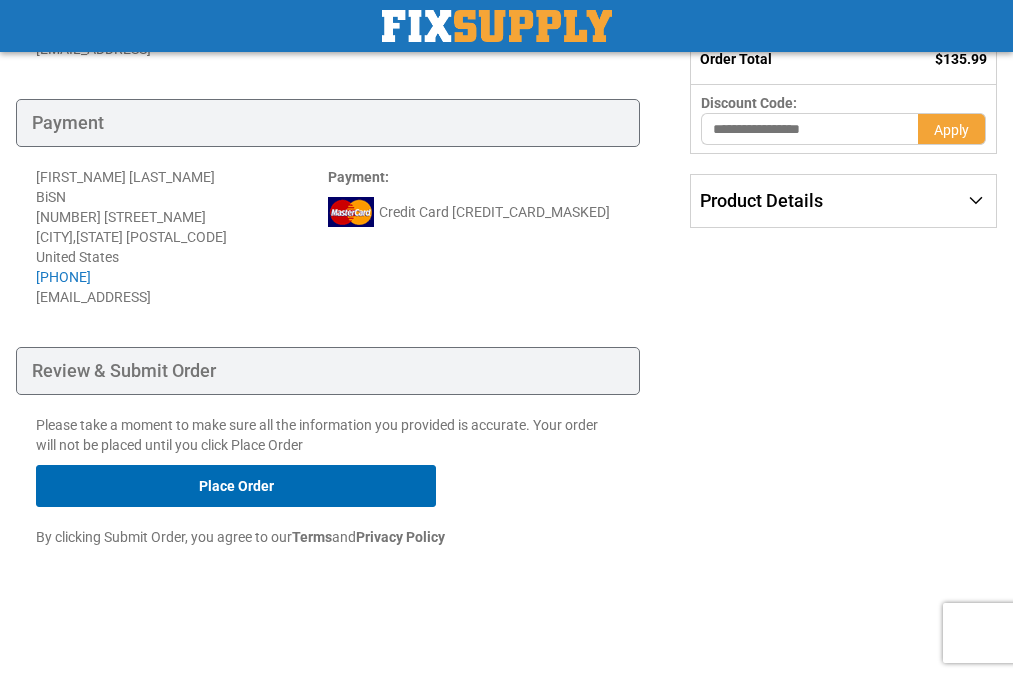 click on "Place Order" at bounding box center (236, 486) 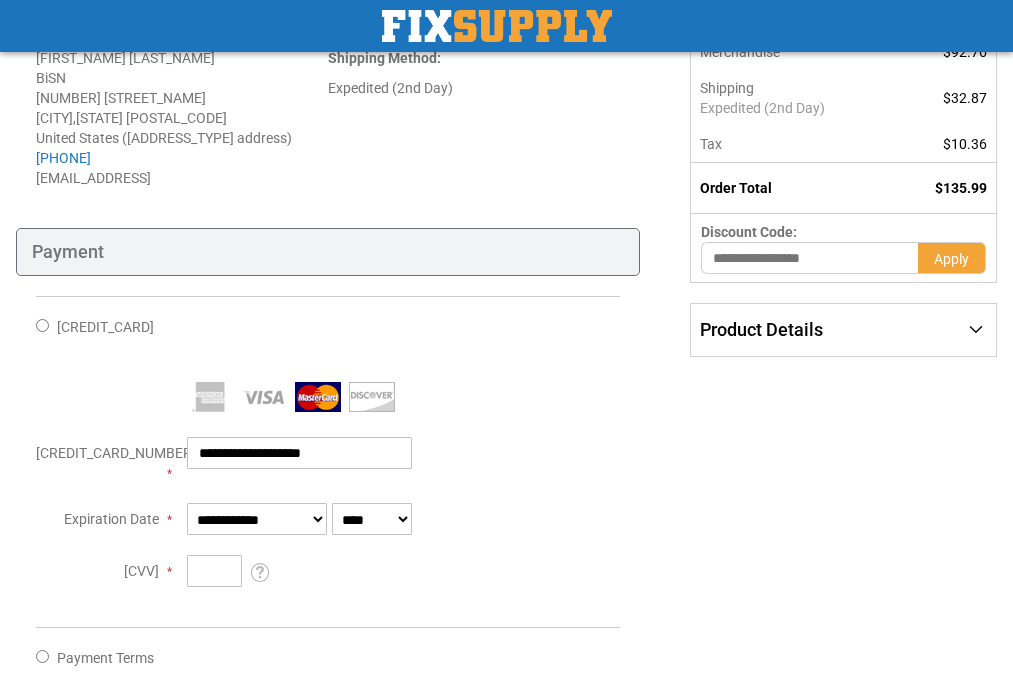 scroll, scrollTop: 300, scrollLeft: 0, axis: vertical 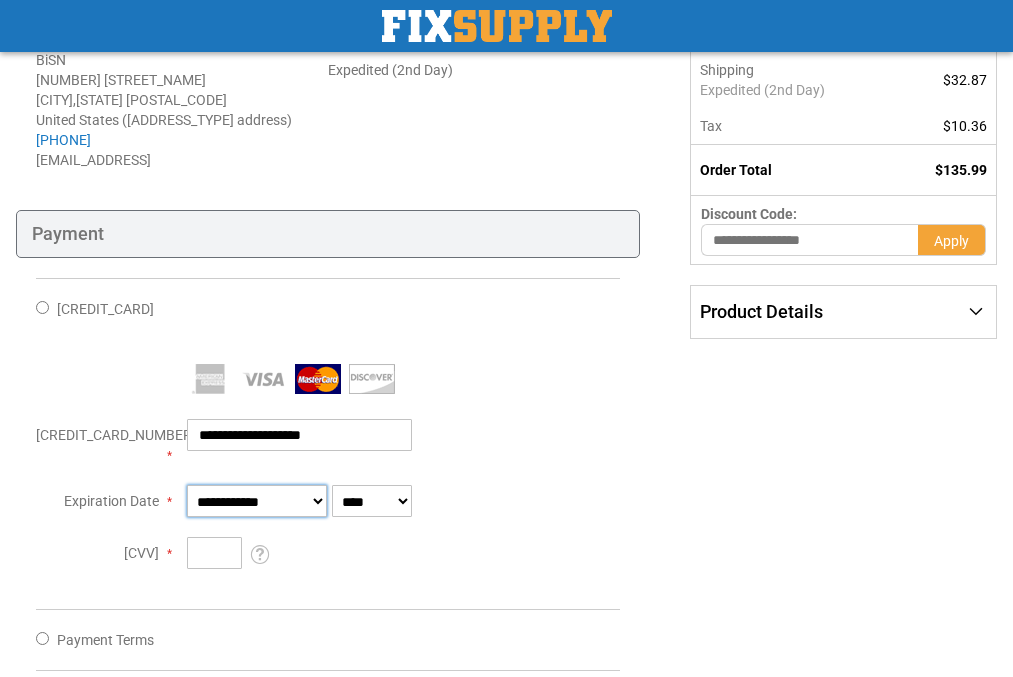 click on "**********" at bounding box center [257, 501] 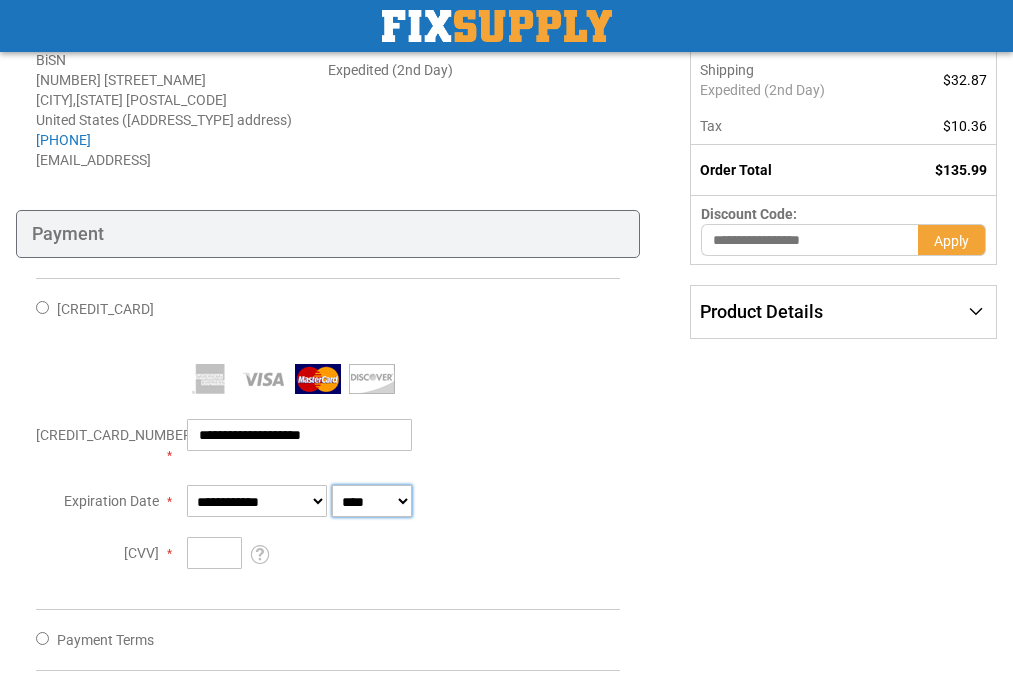 click on "**** **** **** **** **** **** **** **** **** **** **** ****" at bounding box center [372, 501] 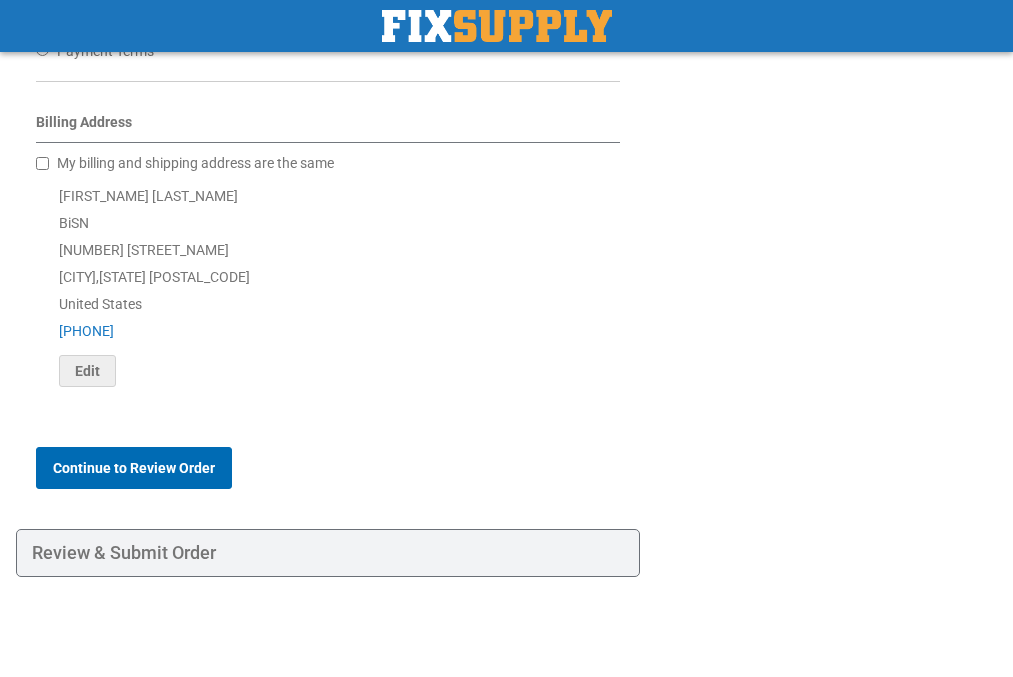 scroll, scrollTop: 907, scrollLeft: 0, axis: vertical 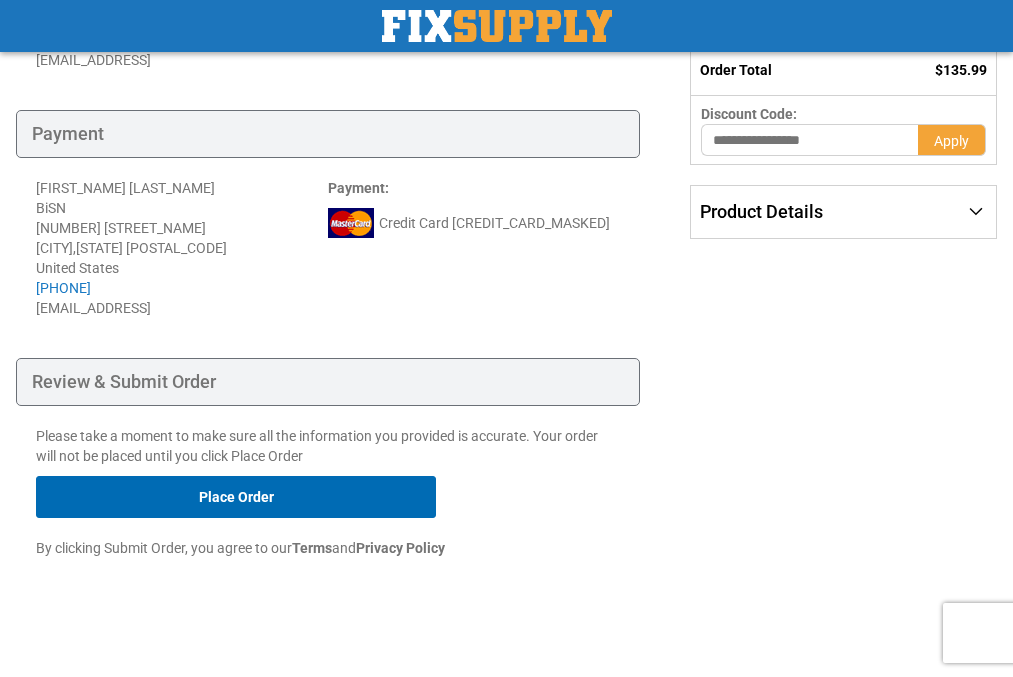 click on "Place Order" at bounding box center (236, 497) 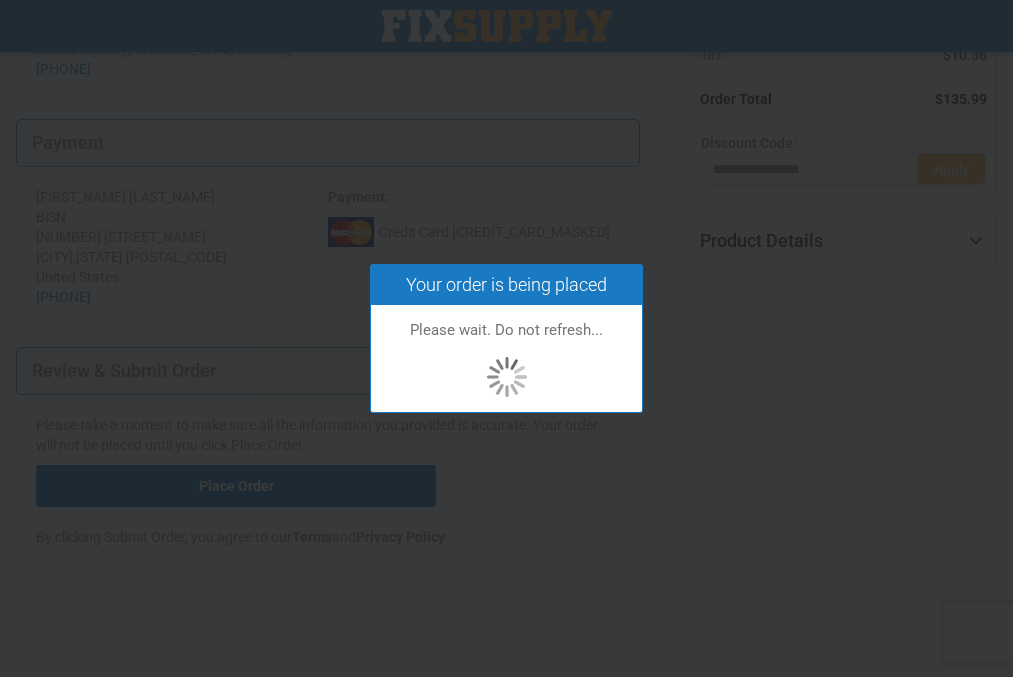 scroll, scrollTop: 371, scrollLeft: 0, axis: vertical 